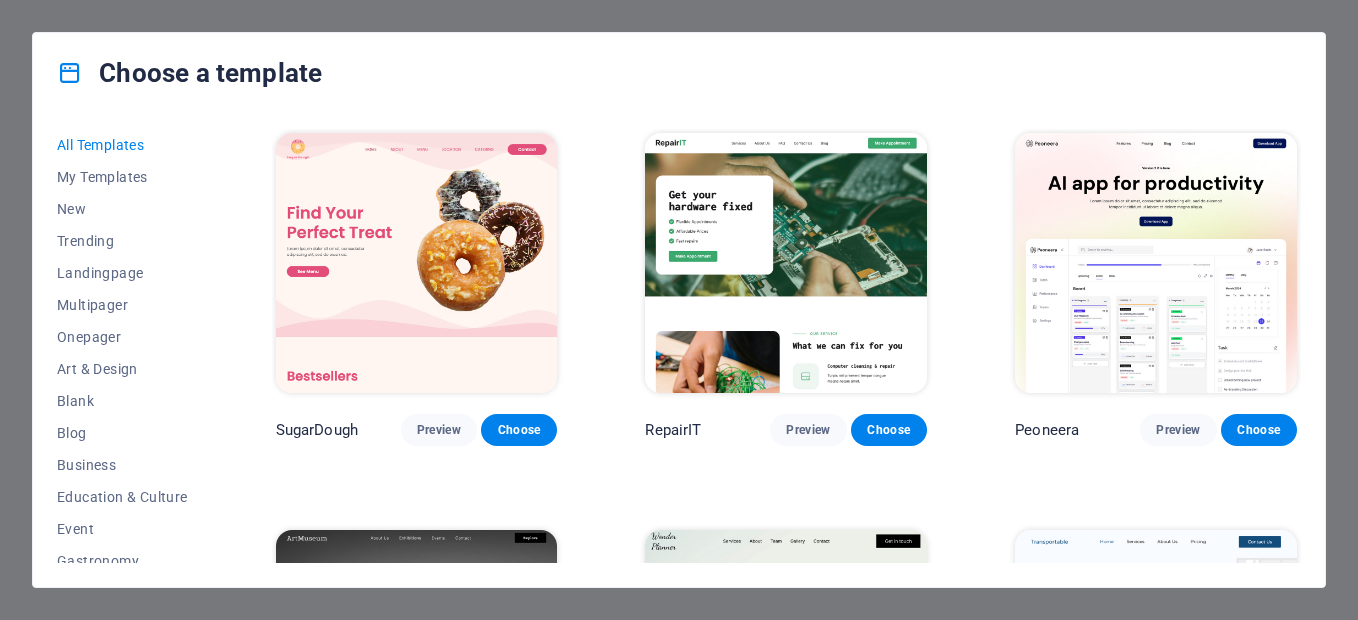 scroll, scrollTop: 0, scrollLeft: 0, axis: both 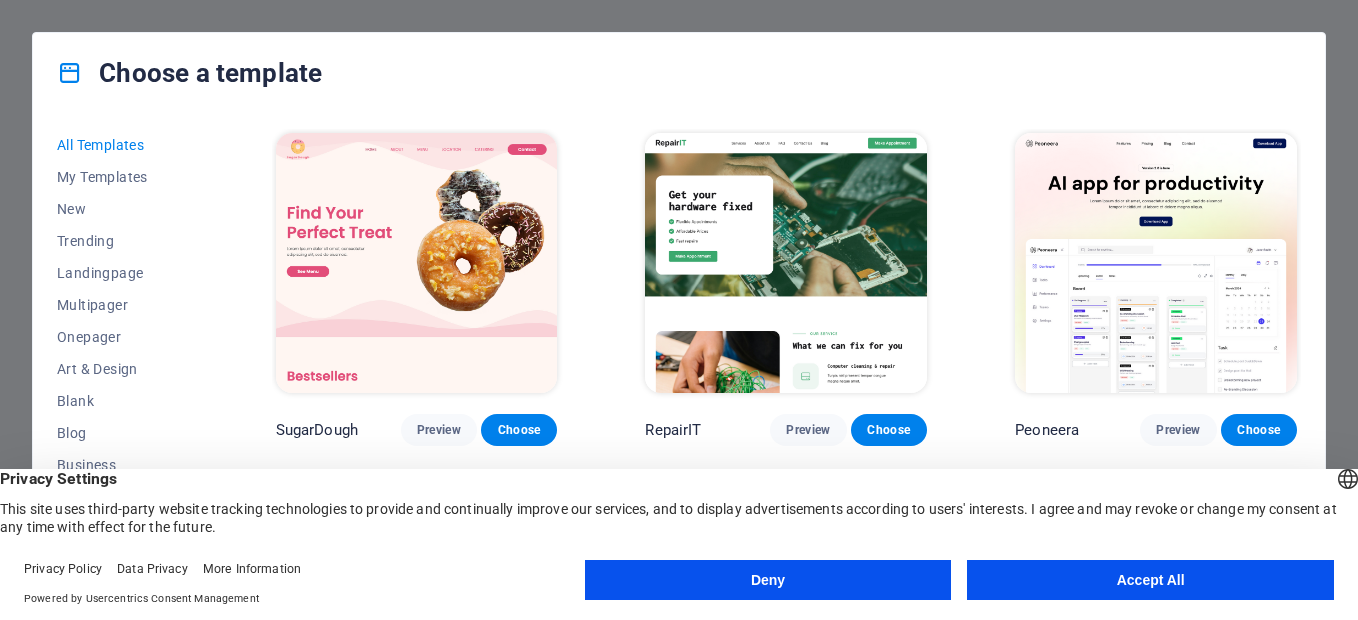 click on "Accept All" at bounding box center [1150, 580] 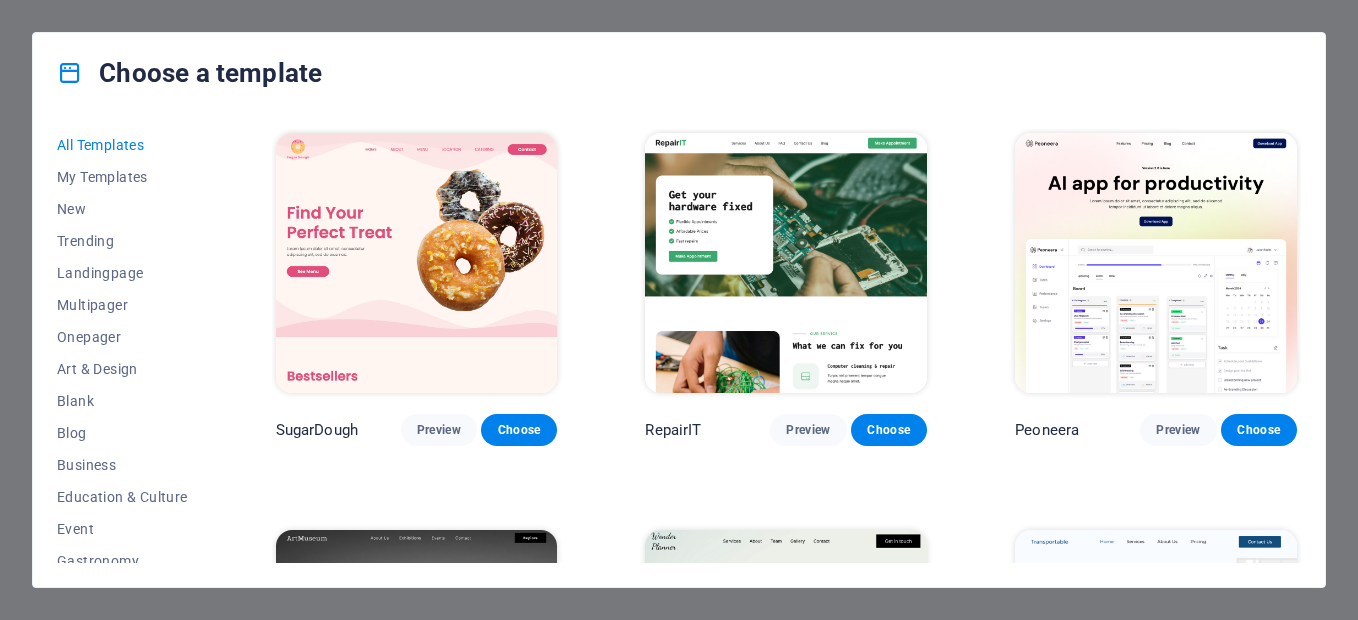 click on "Choose a template All Templates My Templates New Trending Landingpage Multipager Onepager Art & Design Blank Blog Business Education & Culture Event Gastronomy Health IT & Media Legal & Finance Non-Profit Performance Portfolio Services Sports & Beauty Trades Travel Wireframe SugarDough Preview Choose RepairIT Preview Choose Peoneera Preview Choose Art Museum Preview Choose Wonder Planner Preview Choose Transportable Preview Choose S&L Preview Choose WePaint Preview Choose Eco-Con Preview Choose MeetUp Preview Choose Help & Care Preview Choose Podcaster Preview Choose Academix Preview Choose BIG Barber Shop Preview Choose Health & Food Preview Choose UrbanNest Interiors Preview Choose Green Change Preview Choose The Beauty Temple Preview Choose WeTrain Preview Choose Cleaner Preview Choose Johanna James Preview Choose Delicioso Preview Choose Dream Garden Preview Choose LumeDeAqua Preview Choose Pets Care Preview Choose SafeSpace Preview Choose Midnight Rain Bar Preview Choose Drive Preview Choose Estator Yoga" at bounding box center (679, 310) 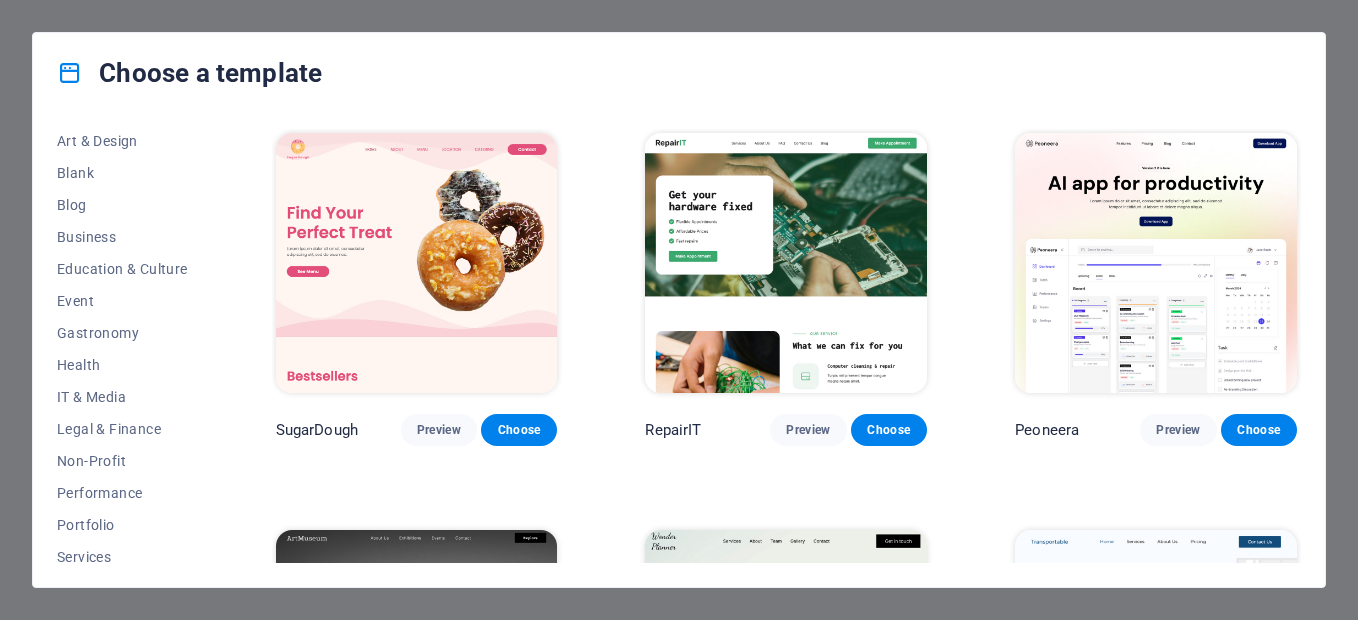 scroll, scrollTop: 366, scrollLeft: 0, axis: vertical 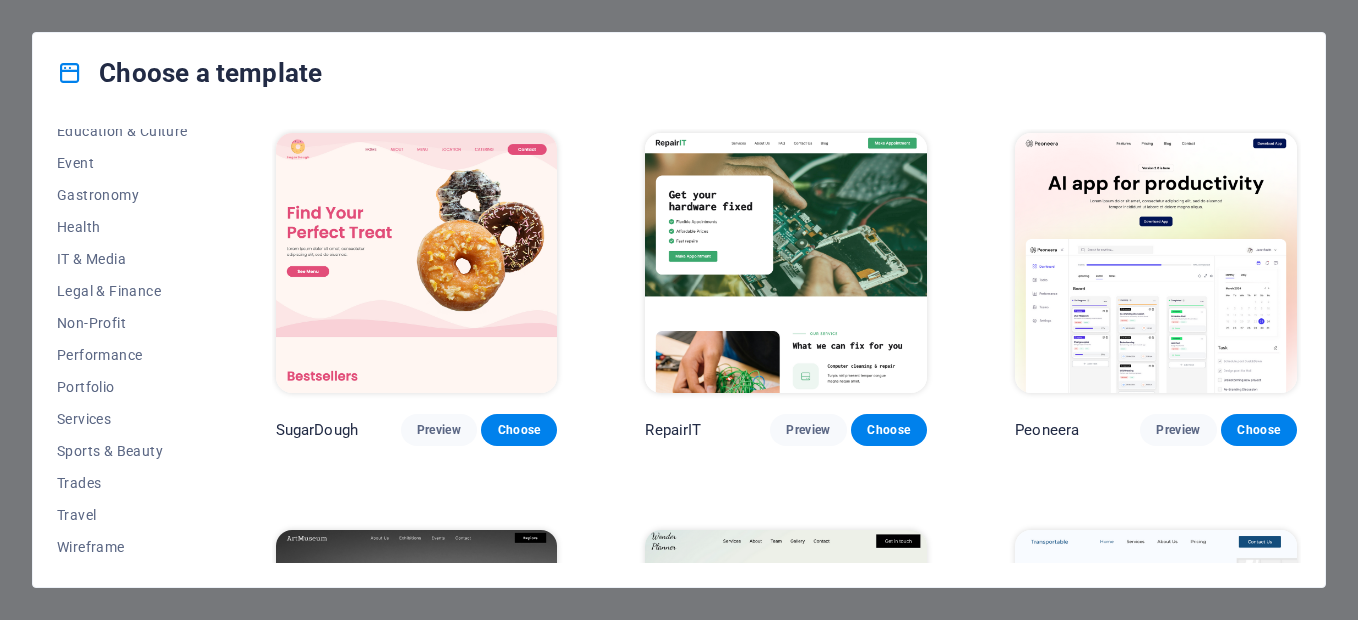 click on "Choose a template All Templates My Templates New Trending Landingpage Multipager Onepager Art & Design Blank Blog Business Education & Culture Event Gastronomy Health IT & Media Legal & Finance Non-Profit Performance Portfolio Services Sports & Beauty Trades Travel Wireframe SugarDough Preview Choose RepairIT Preview Choose Peoneera Preview Choose Art Museum Preview Choose Wonder Planner Preview Choose Transportable Preview Choose S&L Preview Choose WePaint Preview Choose Eco-Con Preview Choose MeetUp Preview Choose Help & Care Preview Choose Podcaster Preview Choose Academix Preview Choose BIG Barber Shop Preview Choose Health & Food Preview Choose UrbanNest Interiors Preview Choose Green Change Preview Choose The Beauty Temple Preview Choose WeTrain Preview Choose Cleaner Preview Choose Johanna James Preview Choose Delicioso Preview Choose Dream Garden Preview Choose LumeDeAqua Preview Choose Pets Care Preview Choose SafeSpace Preview Choose Midnight Rain Bar Preview Choose Drive Preview Choose Estator Yoga" at bounding box center (679, 310) 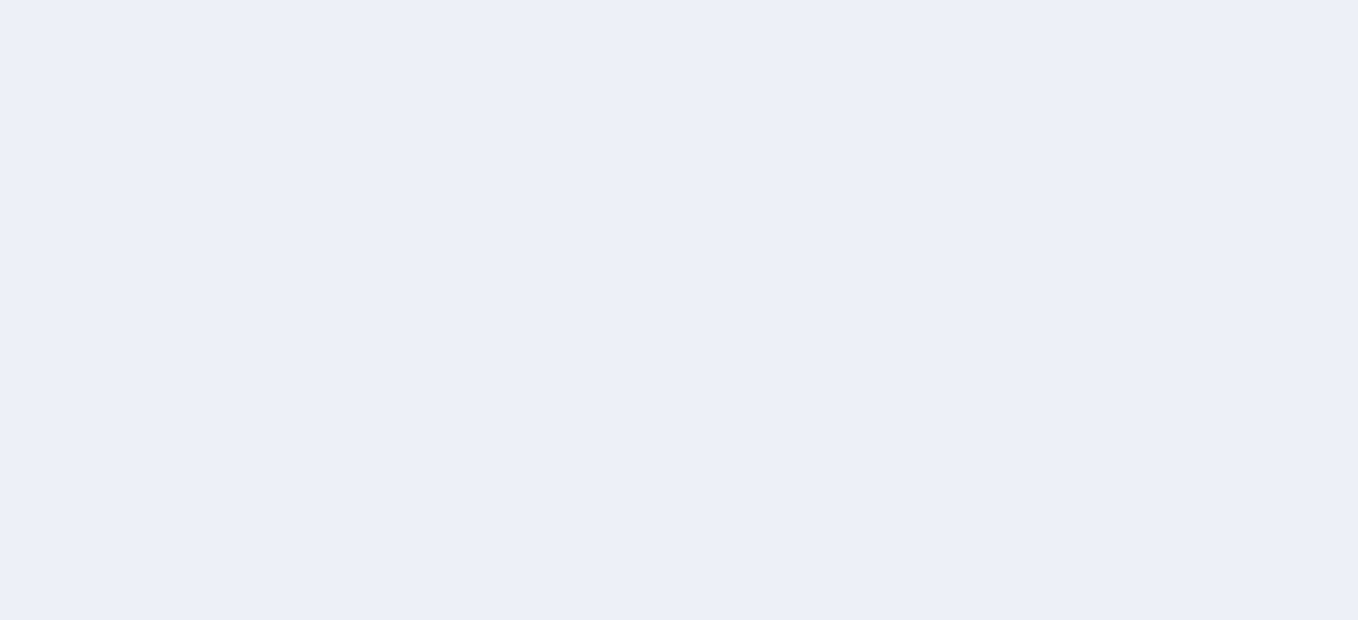 scroll, scrollTop: 0, scrollLeft: 0, axis: both 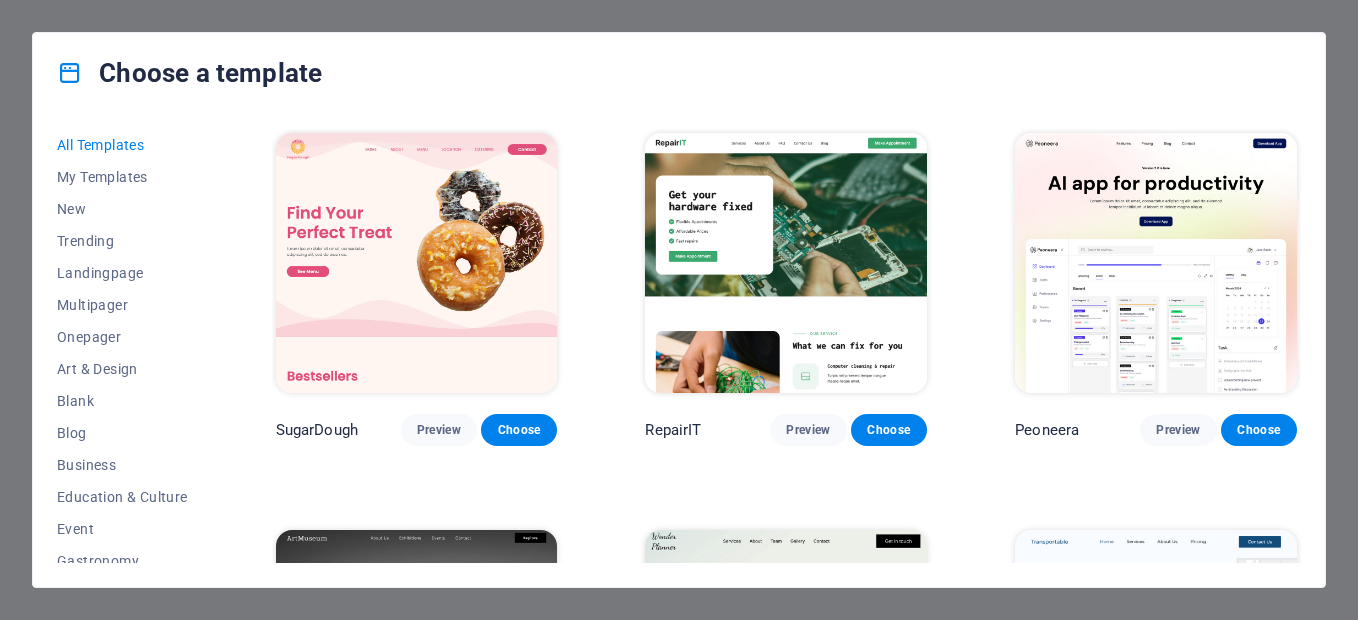click on "All Templates" at bounding box center [122, 145] 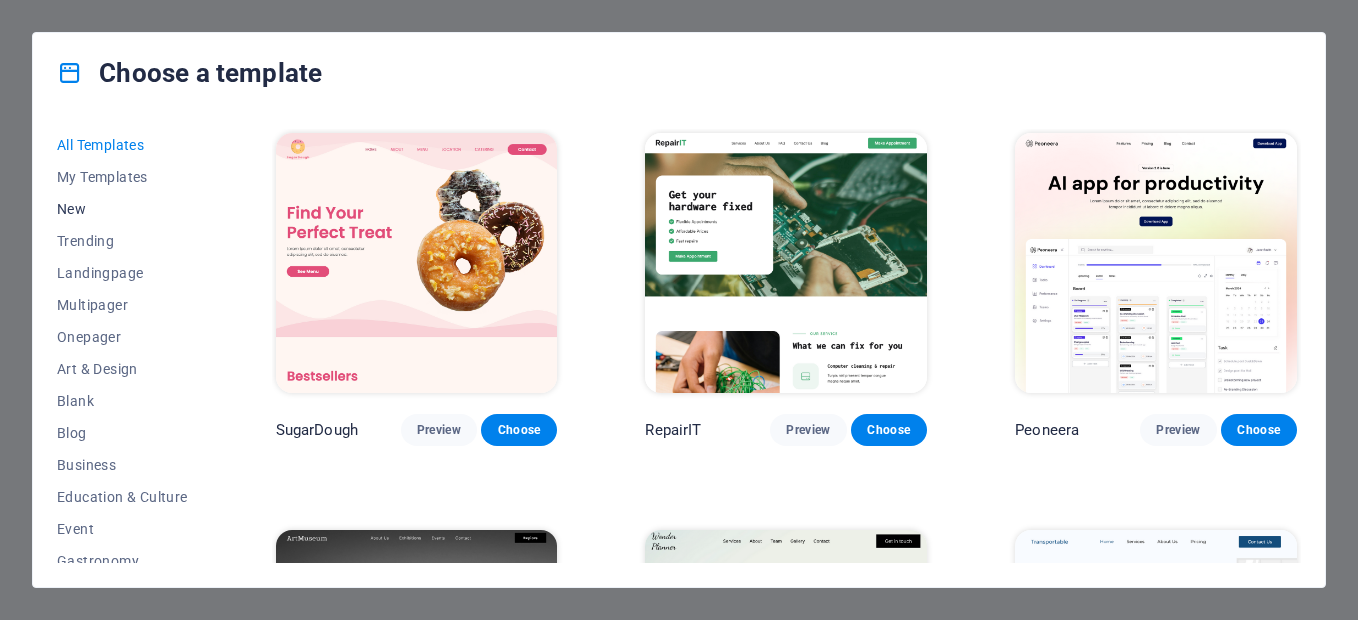 click on "New" at bounding box center (122, 209) 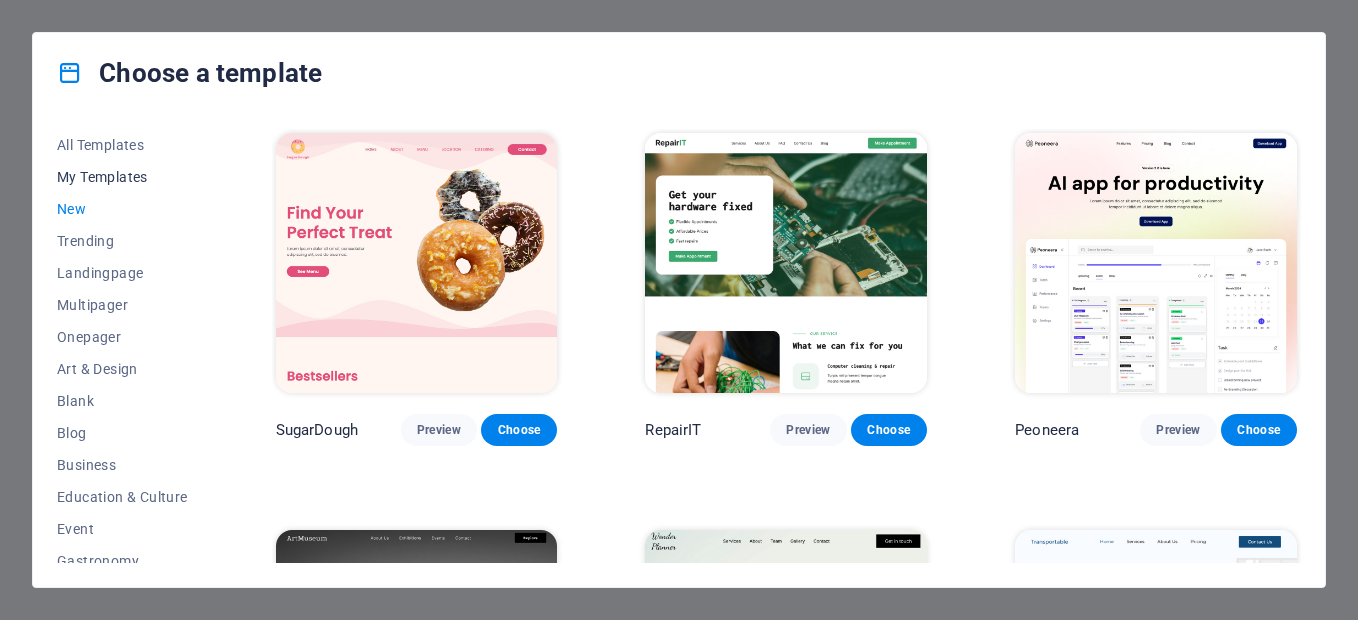 click on "My Templates" at bounding box center (122, 177) 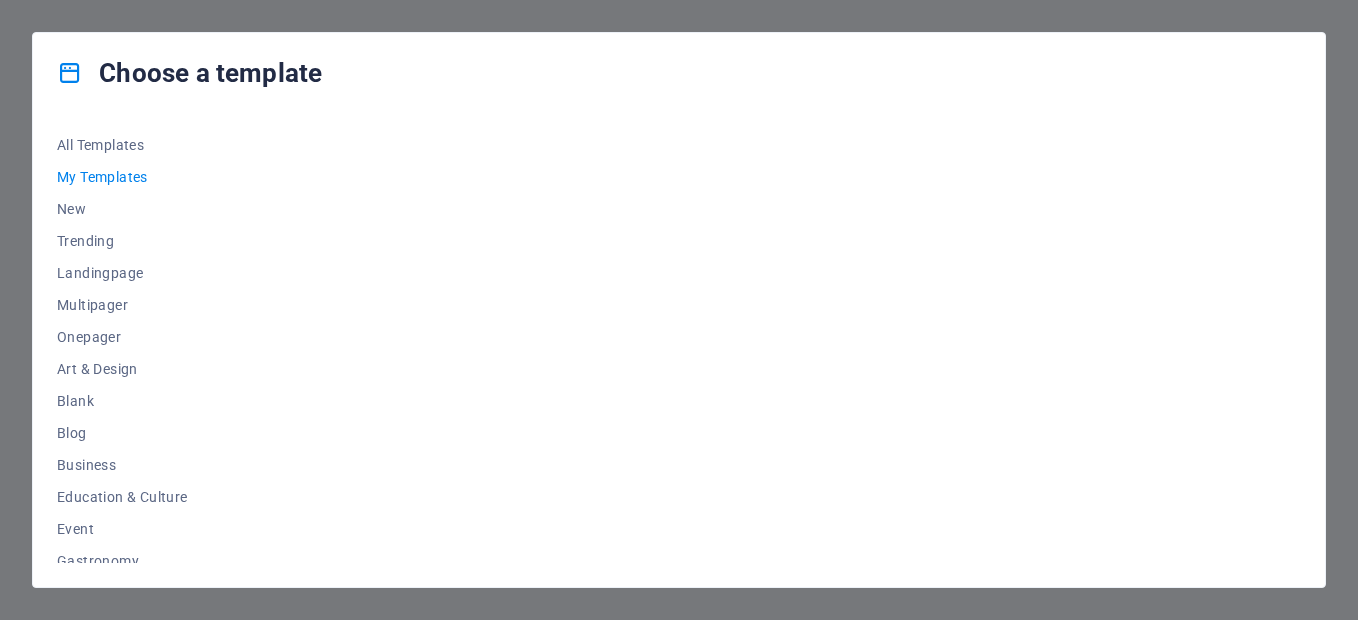 click on "My Templates" at bounding box center (122, 177) 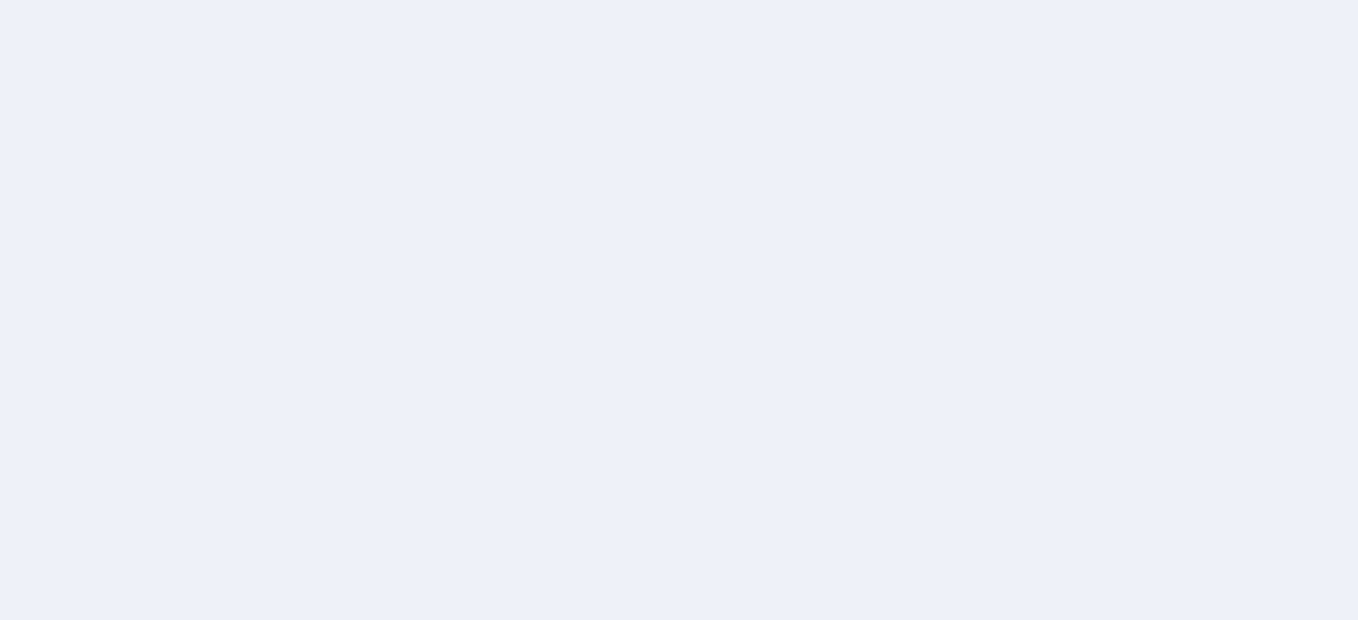 scroll, scrollTop: 0, scrollLeft: 0, axis: both 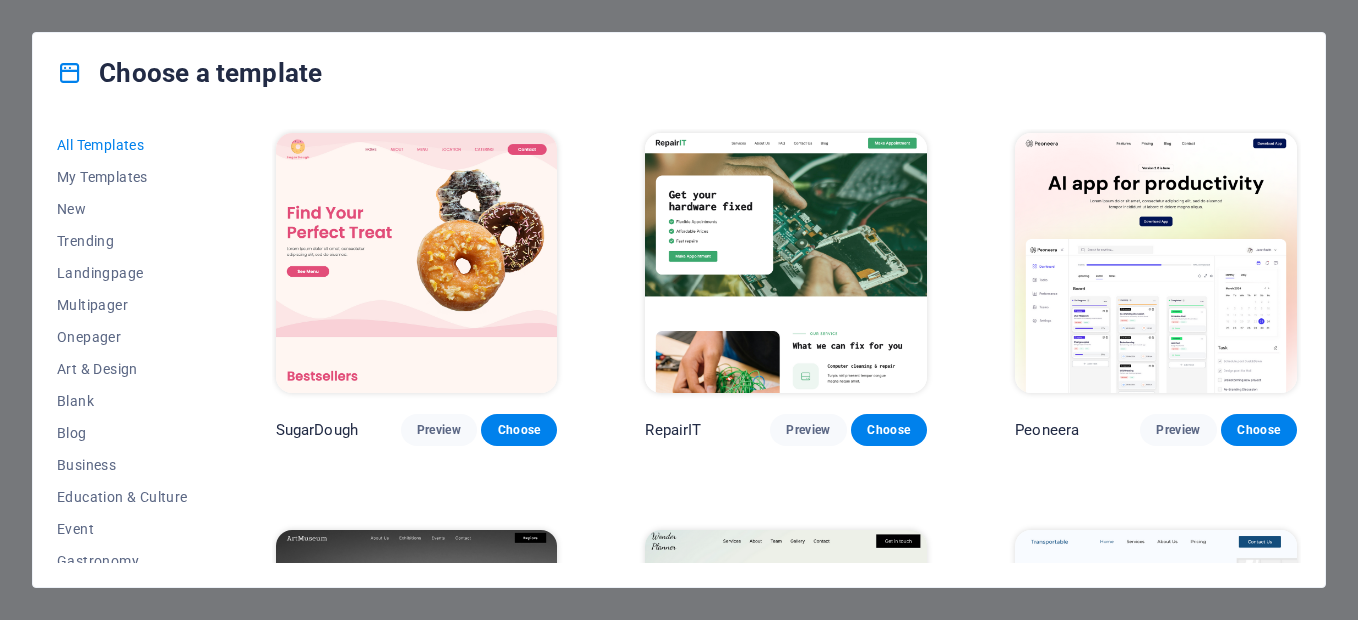 click on "Choose a template All Templates My Templates New Trending Landingpage Multipager Onepager Art & Design Blank Blog Business Education & Culture Event Gastronomy Health IT & Media Legal & Finance Non-Profit Performance Portfolio Services Sports & Beauty Trades Travel Wireframe SugarDough Preview Choose RepairIT Preview Choose Peoneera Preview Choose Art Museum Preview Choose Wonder Planner Preview Choose Transportable Preview Choose S&L Preview Choose WePaint Preview Choose Eco-Con Preview Choose MeetUp Preview Choose Help & Care Preview Choose Podcaster Preview Choose Academix Preview Choose BIG Barber Shop Preview Choose Health & Food Preview Choose UrbanNest Interiors Preview Choose Green Change Preview Choose The Beauty Temple Preview Choose WeTrain Preview Choose Cleaner Preview Choose Johanna James Preview Choose Delicioso Preview Choose Dream Garden Preview Choose LumeDeAqua Preview Choose Pets Care Preview Choose SafeSpace Preview Choose Midnight Rain Bar Preview Choose Drive Preview Choose Estator Yoga" at bounding box center [679, 310] 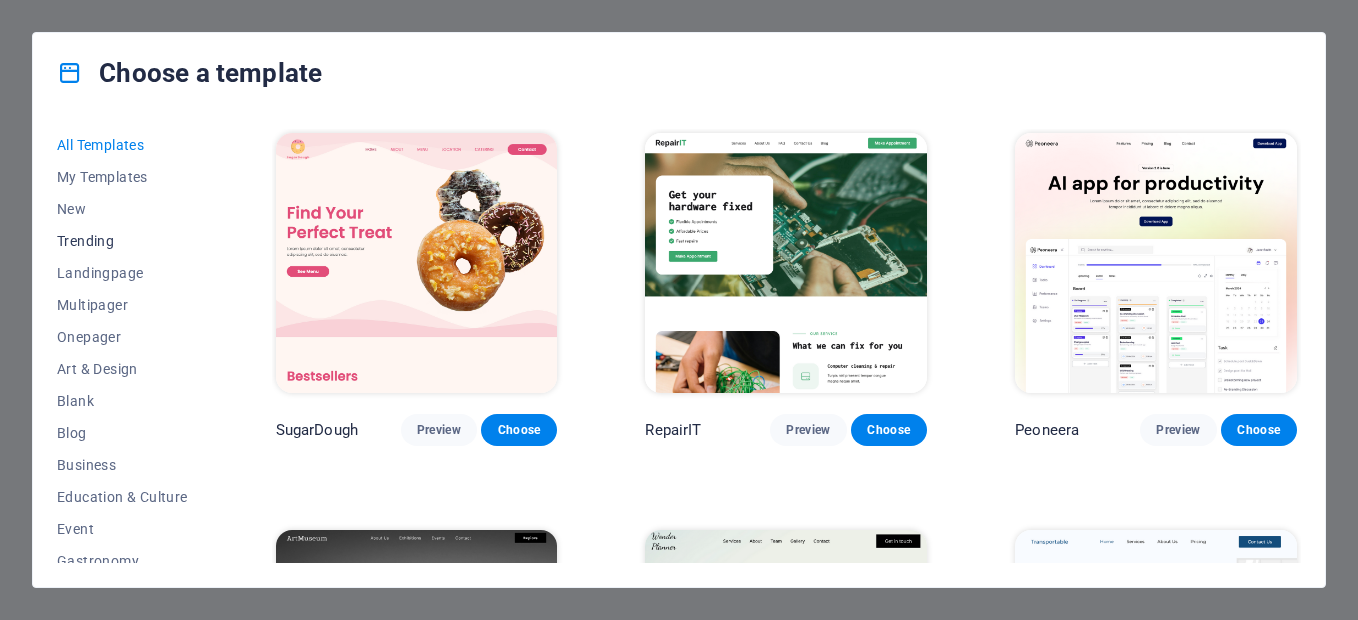 click on "Trending" at bounding box center [122, 241] 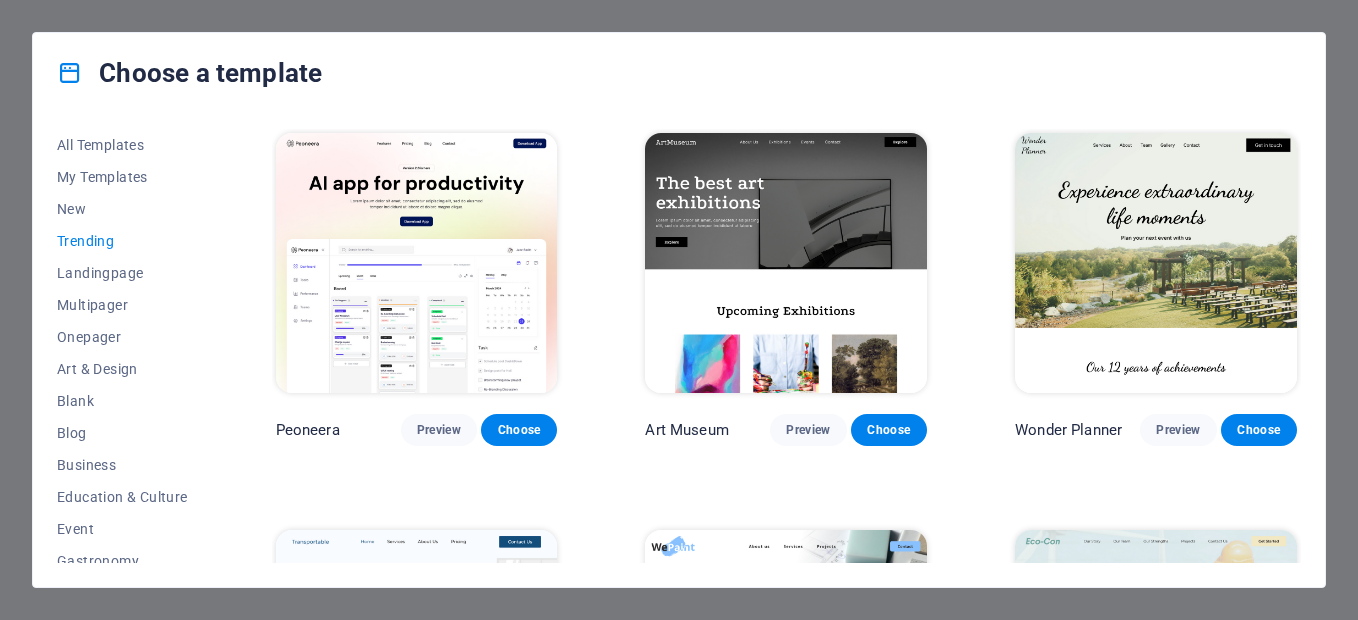 click on "Trending" at bounding box center [122, 241] 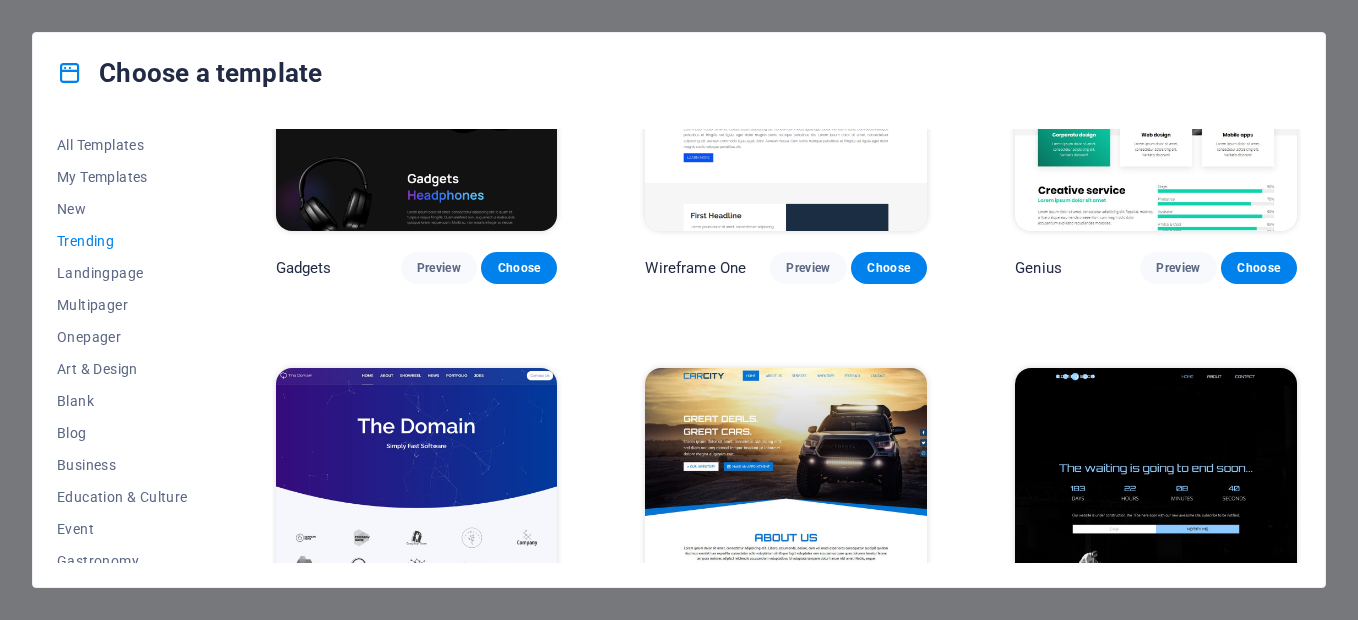scroll, scrollTop: 852, scrollLeft: 0, axis: vertical 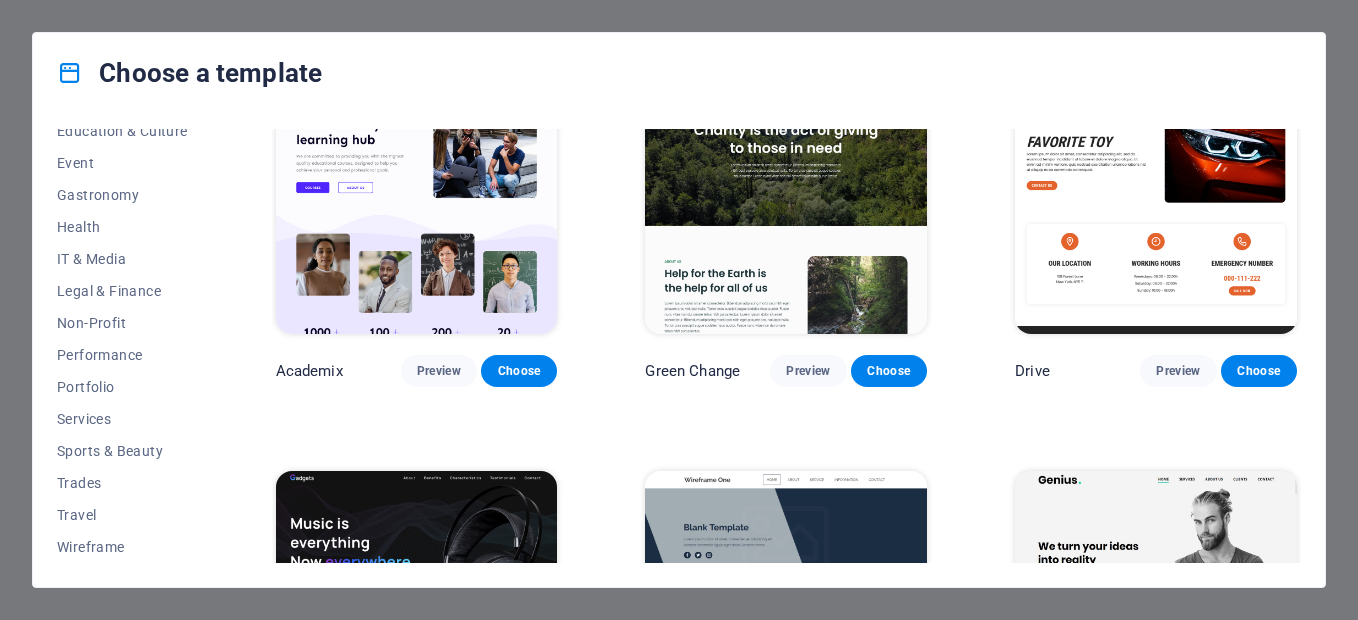 click on "Choose a template All Templates My Templates New Trending Landingpage Multipager Onepager Art & Design Blank Blog Business Education & Culture Event Gastronomy Health IT & Media Legal & Finance Non-Profit Performance Portfolio Services Sports & Beauty Trades Travel Wireframe Peoneera Preview Choose Art Museum Preview Choose Wonder Planner Preview Choose Transportable Preview Choose WePaint Preview Choose Eco-Con Preview Choose Academix Preview Choose Green Change Preview Choose Drive Preview Choose Gadgets Preview Choose Wireframe One Preview Choose Genius Preview Choose The Domain Preview Choose CarCity Preview Choose Coming Soon Preview Choose Blank Preview Choose" at bounding box center (679, 310) 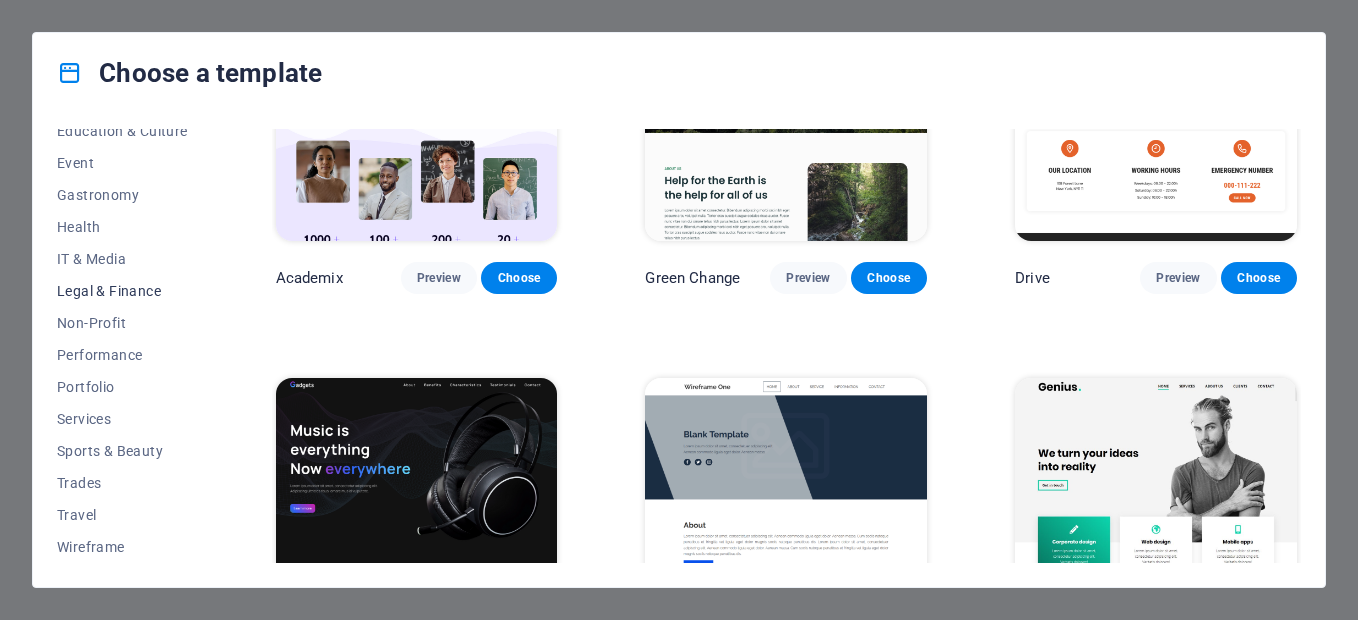 scroll, scrollTop: 1252, scrollLeft: 0, axis: vertical 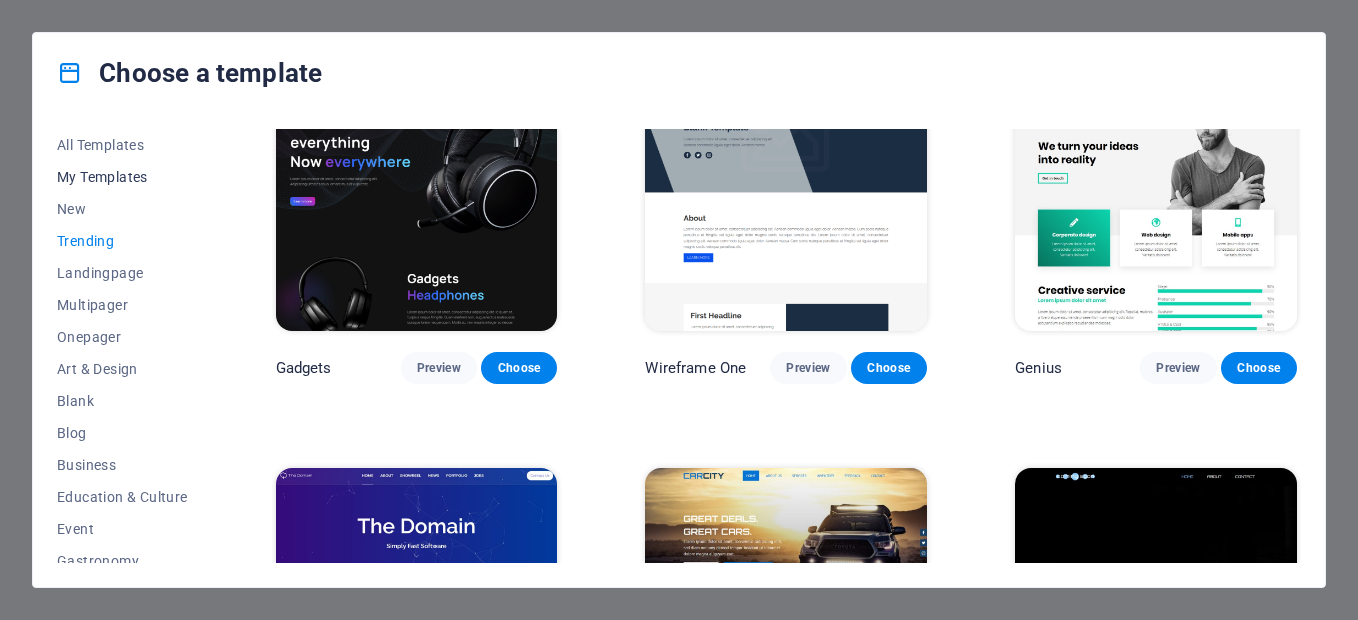 click on "My Templates" at bounding box center [122, 177] 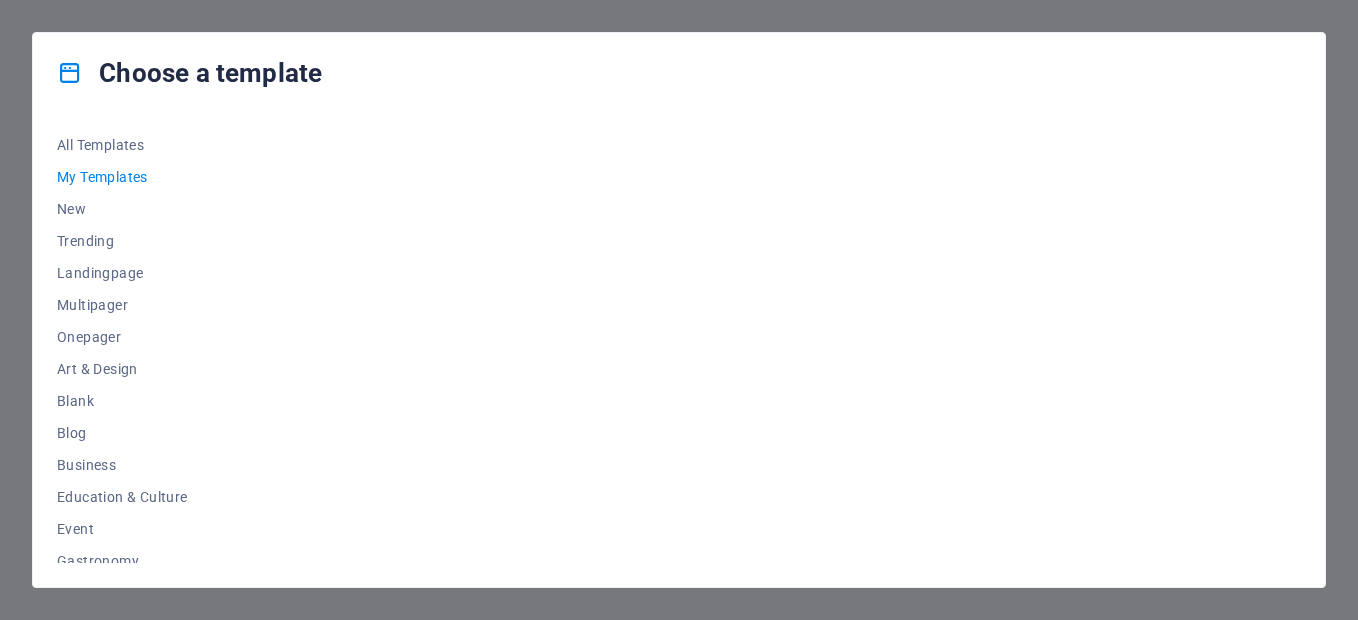 scroll, scrollTop: 0, scrollLeft: 0, axis: both 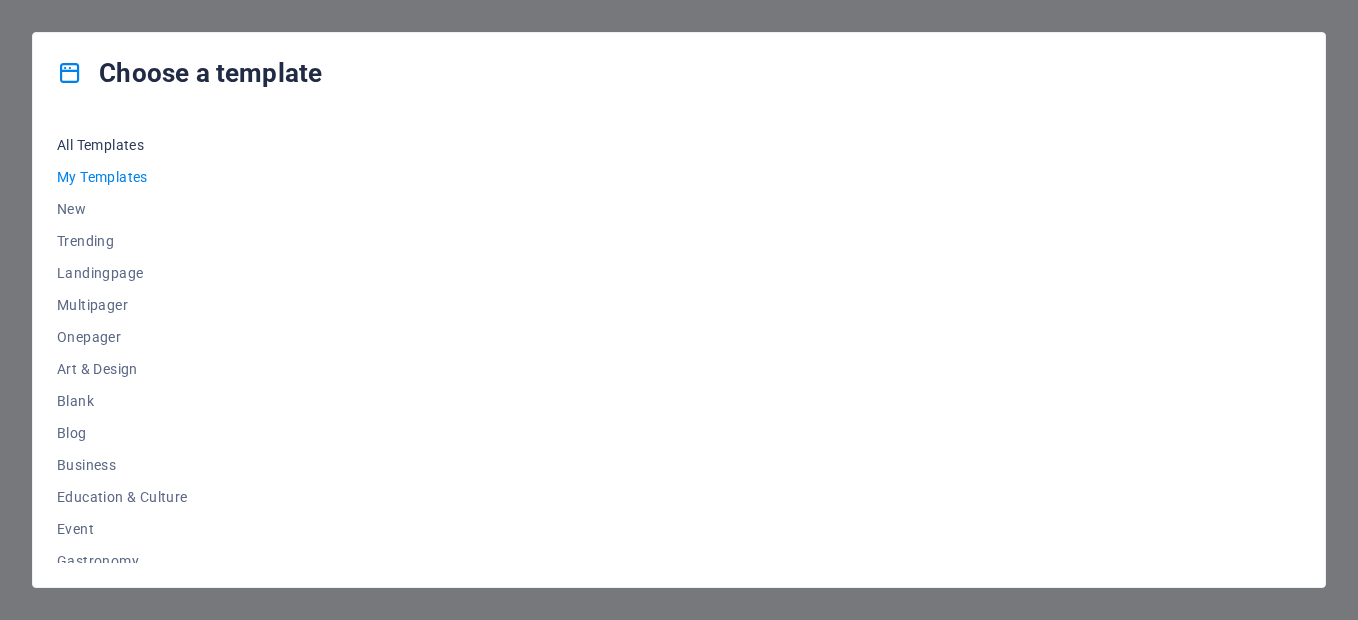 click on "All Templates" at bounding box center (122, 145) 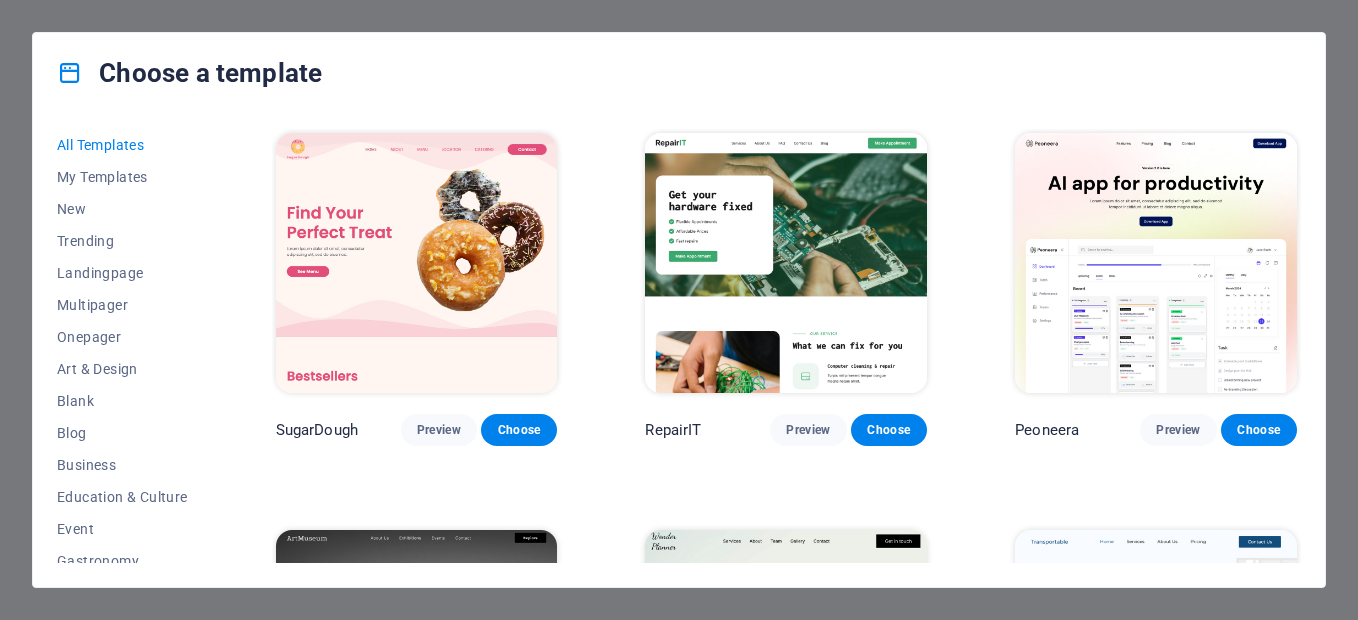 click on "All Templates" at bounding box center (122, 145) 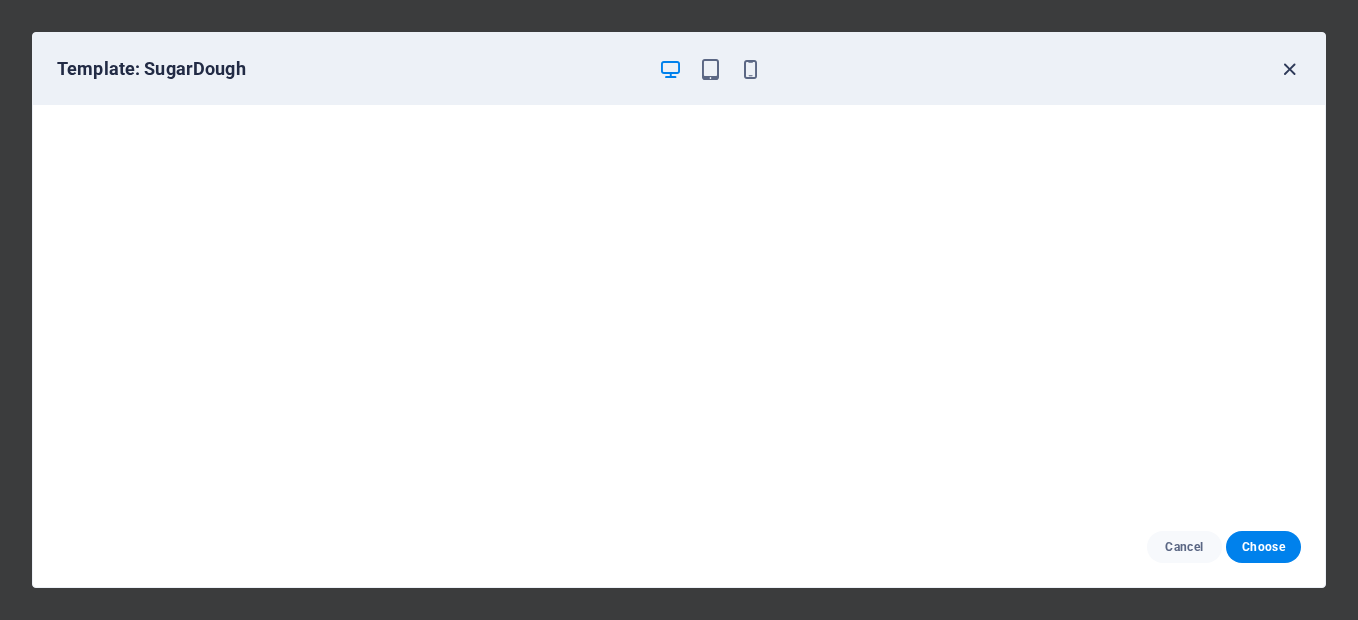 click at bounding box center [1289, 69] 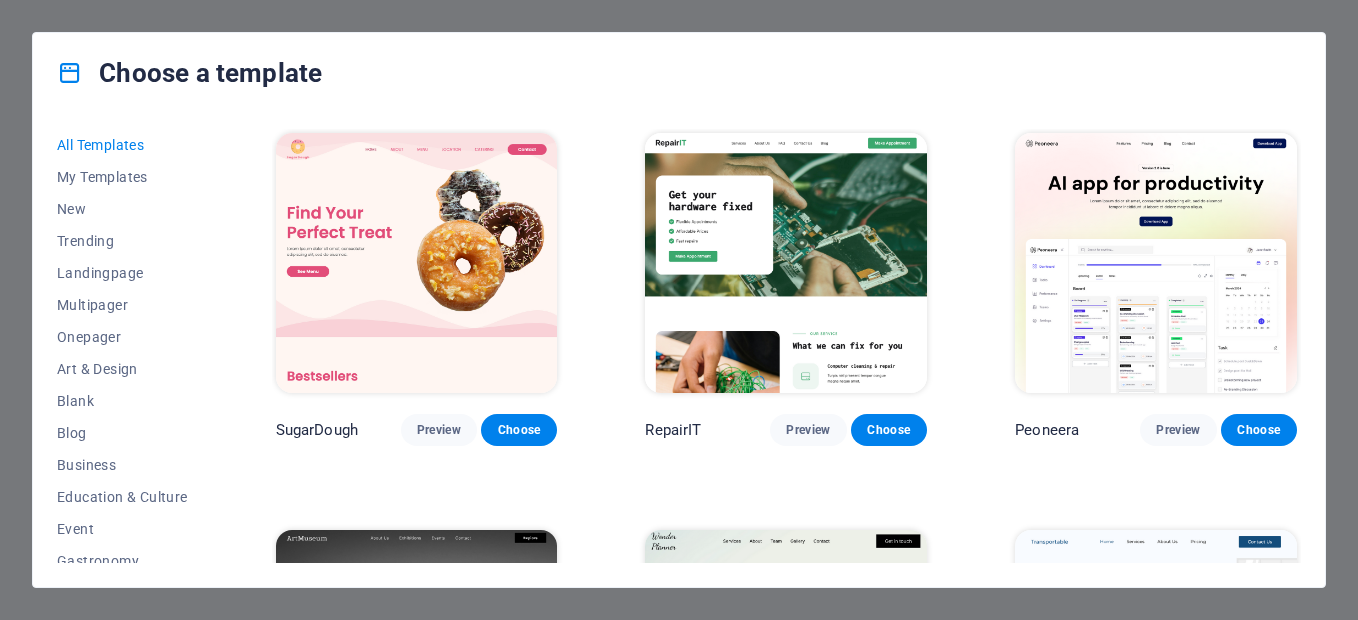 click at bounding box center (417, 263) 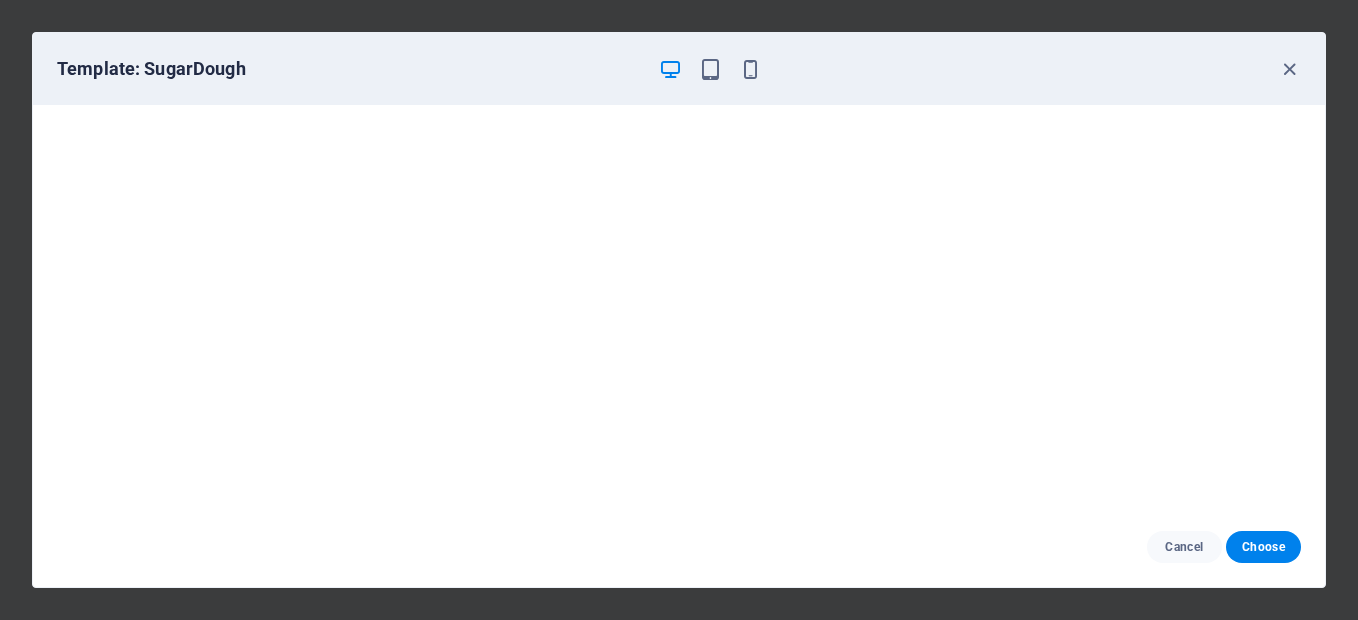 click on "Template: SugarDough Cancel Choose" at bounding box center [679, 310] 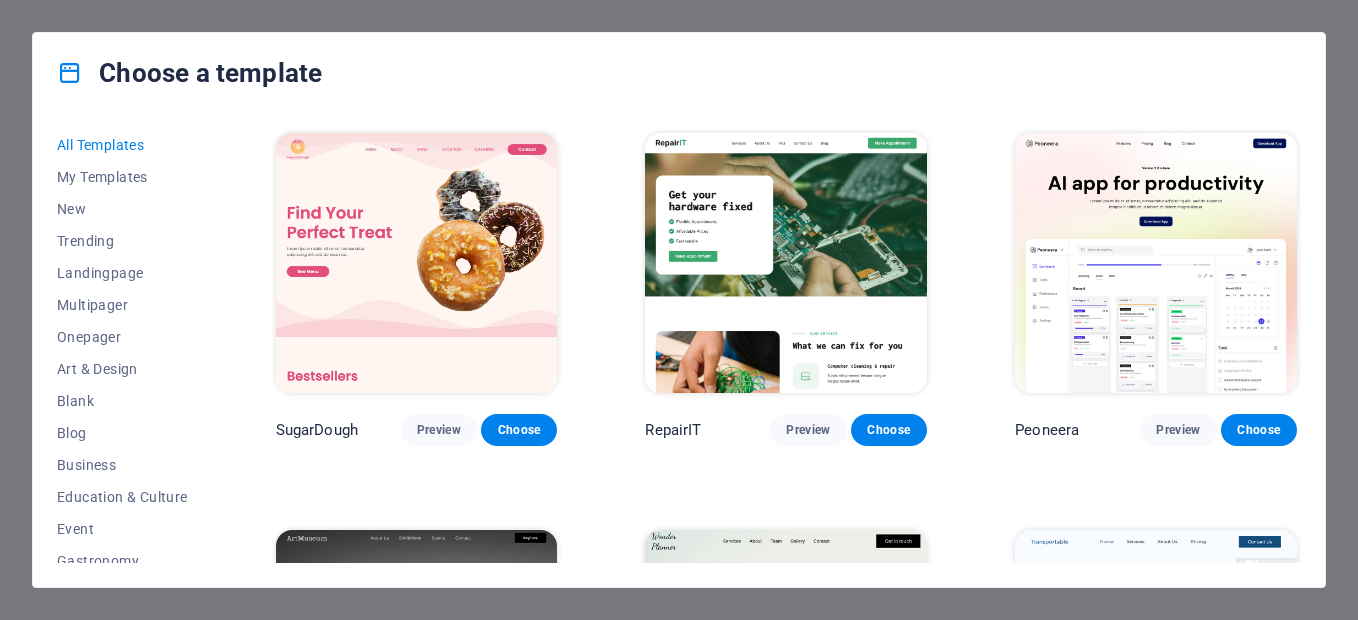 drag, startPoint x: 886, startPoint y: 14, endPoint x: 1198, endPoint y: 19, distance: 312.04007 